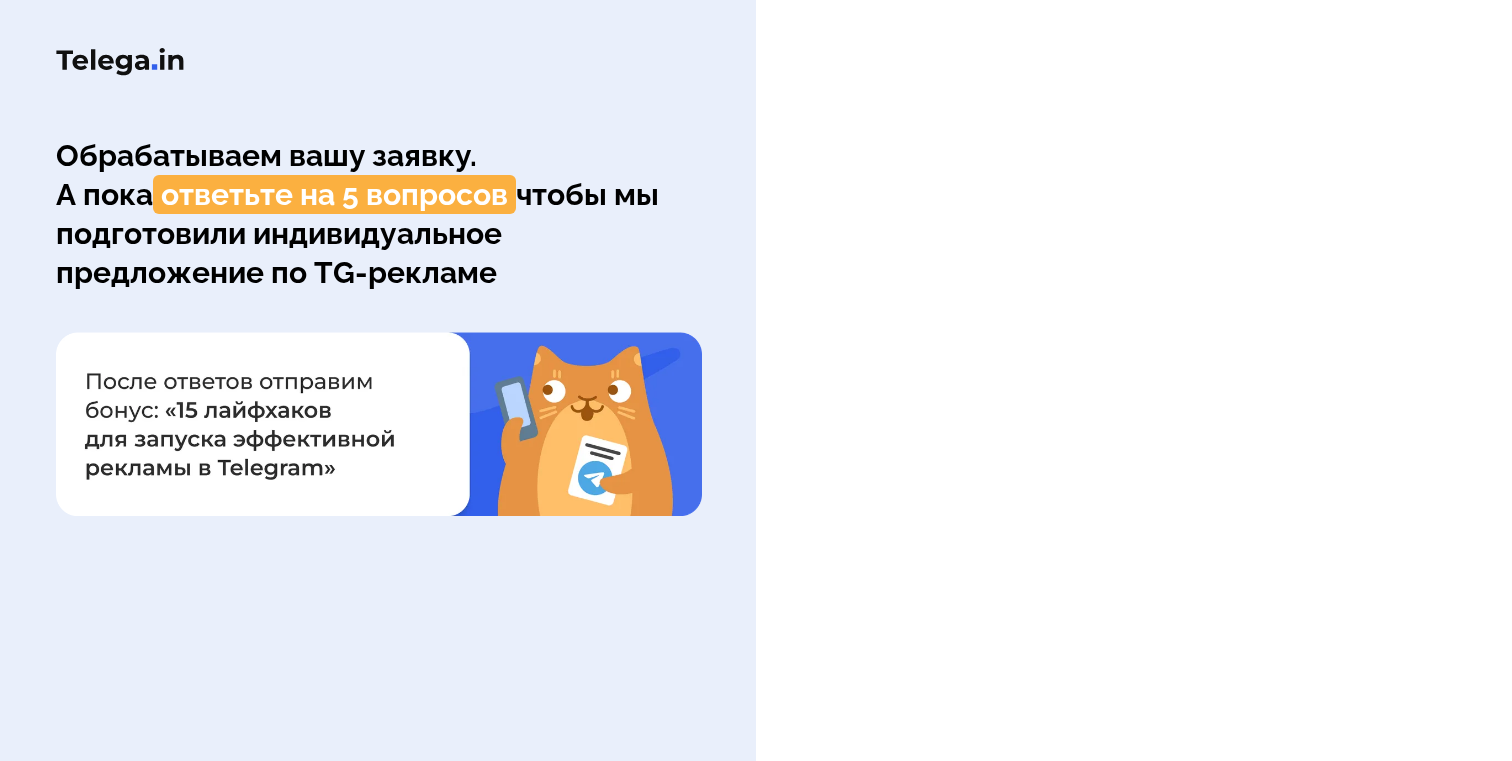 scroll, scrollTop: 0, scrollLeft: 0, axis: both 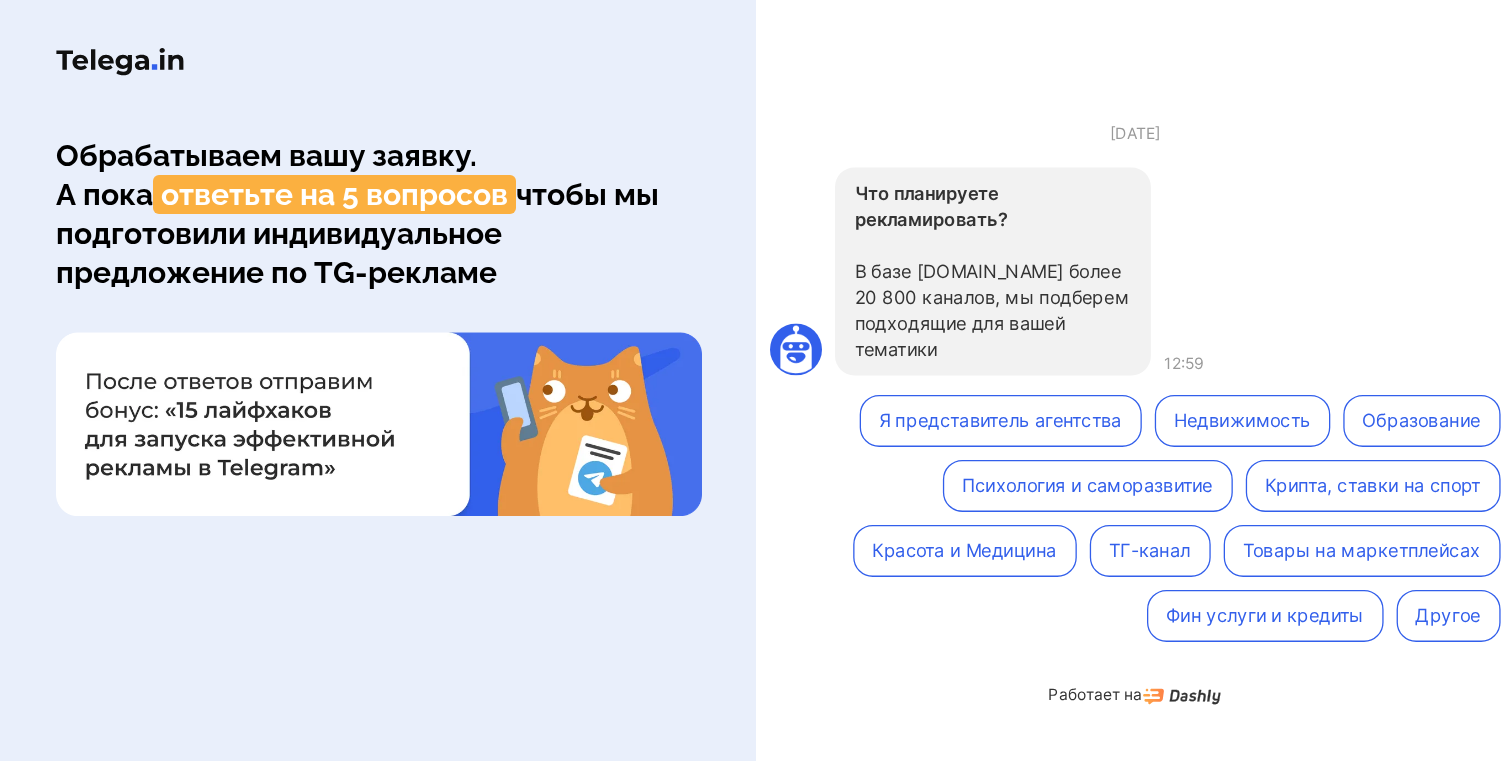 drag, startPoint x: 1024, startPoint y: 489, endPoint x: 942, endPoint y: 626, distance: 159.66527 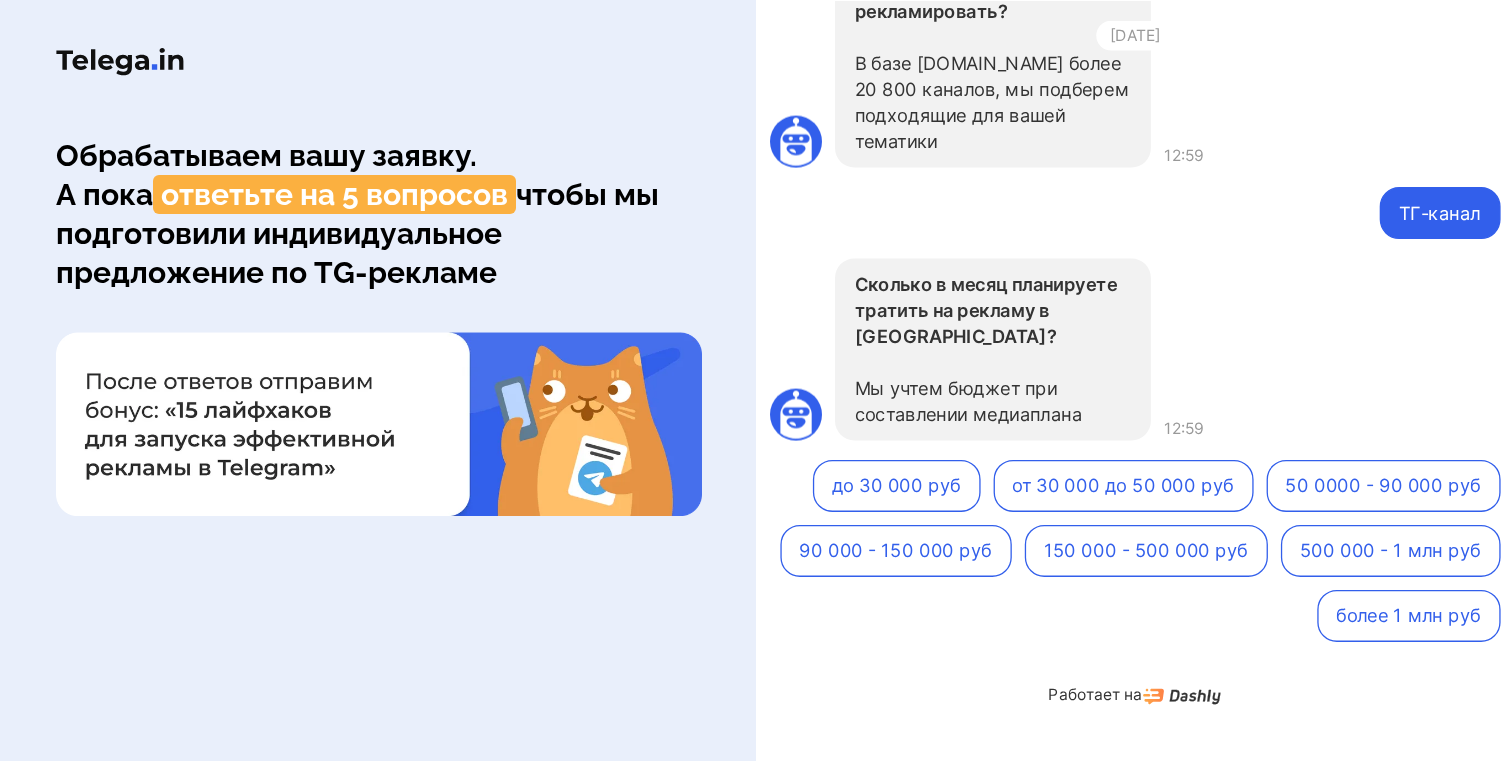 click on "от 30 000 до 50 000 руб" at bounding box center (1123, 486) 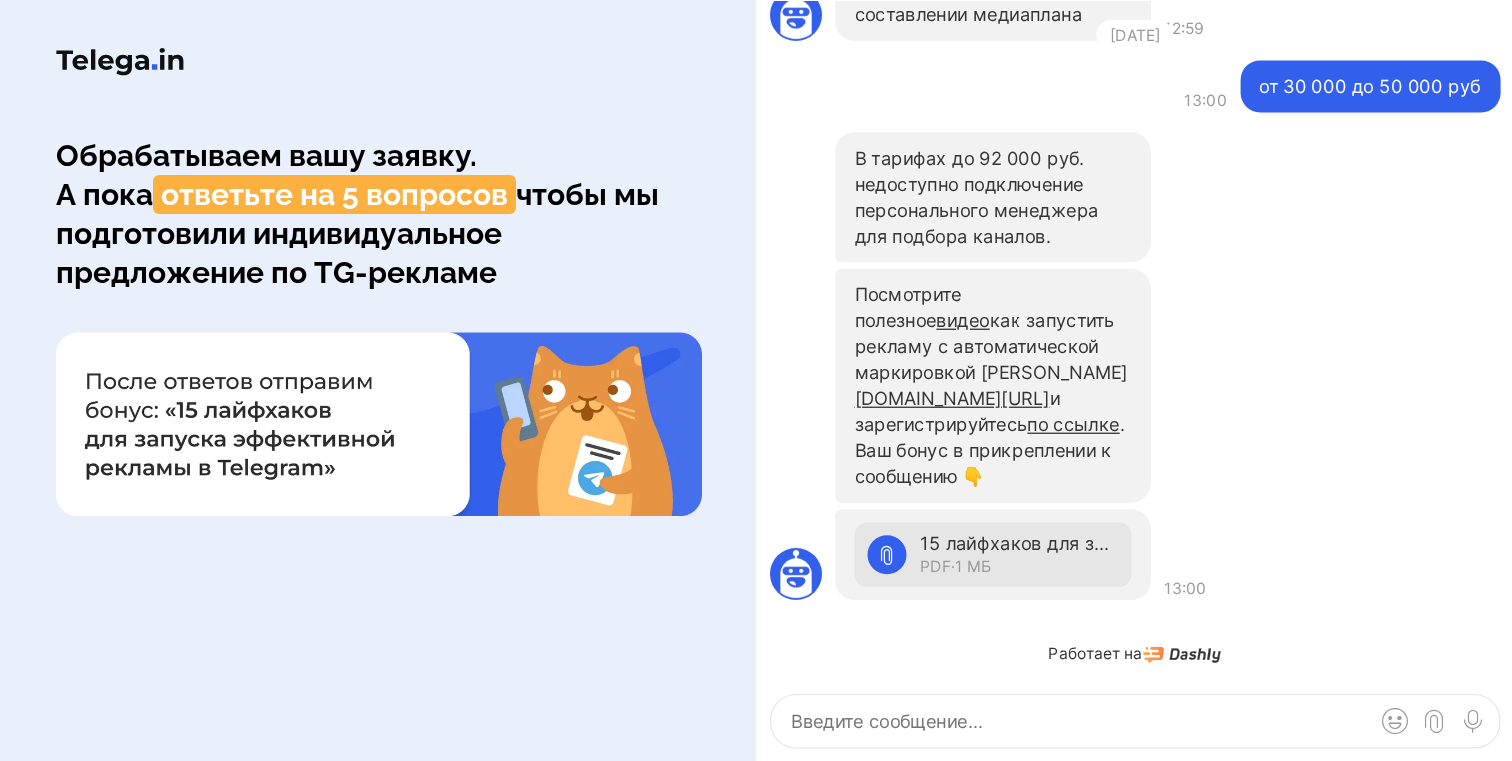 click on "15 лайфхаков для запуска эффективной Telegram-рекламы.pdf" at bounding box center (1019, 543) 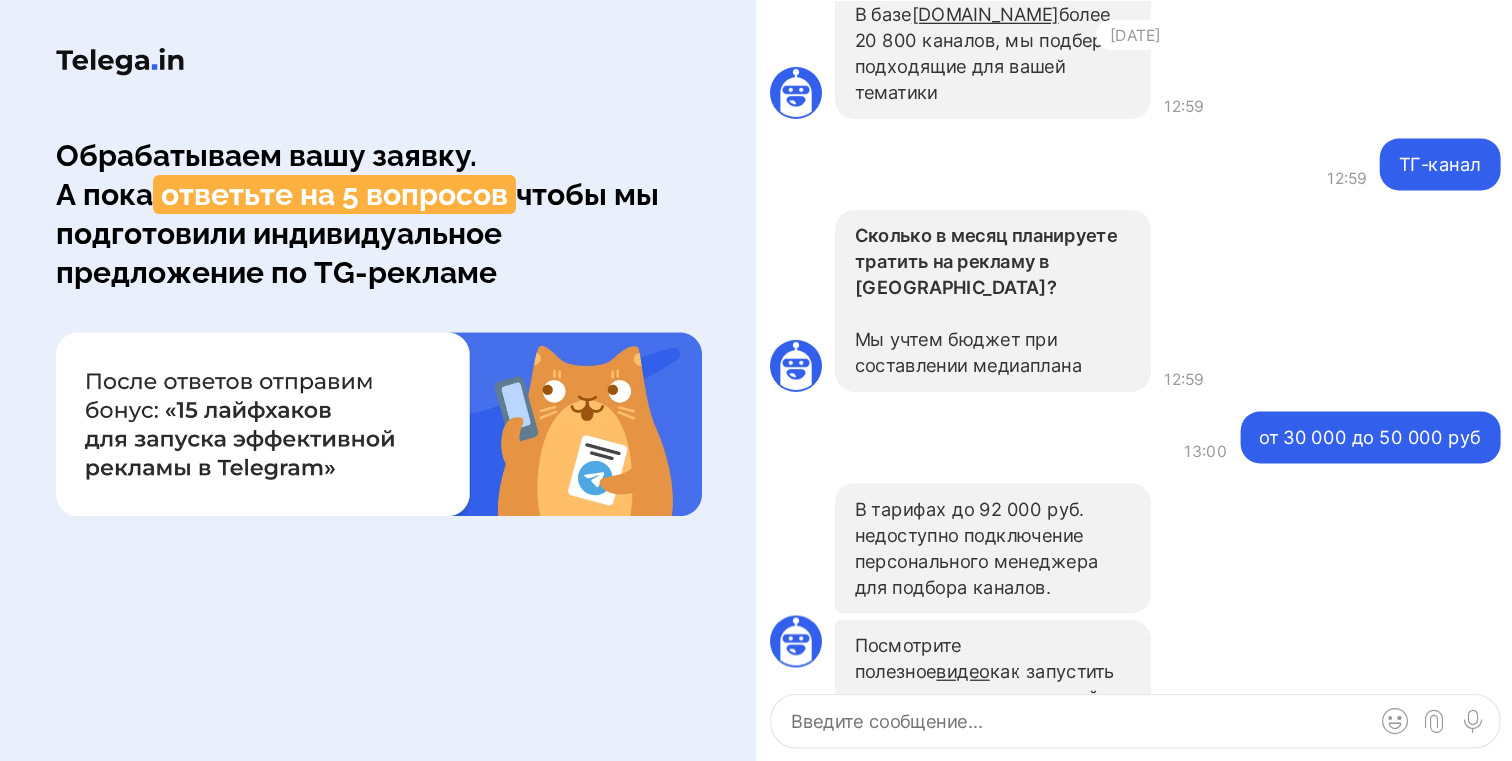 scroll, scrollTop: 0, scrollLeft: 0, axis: both 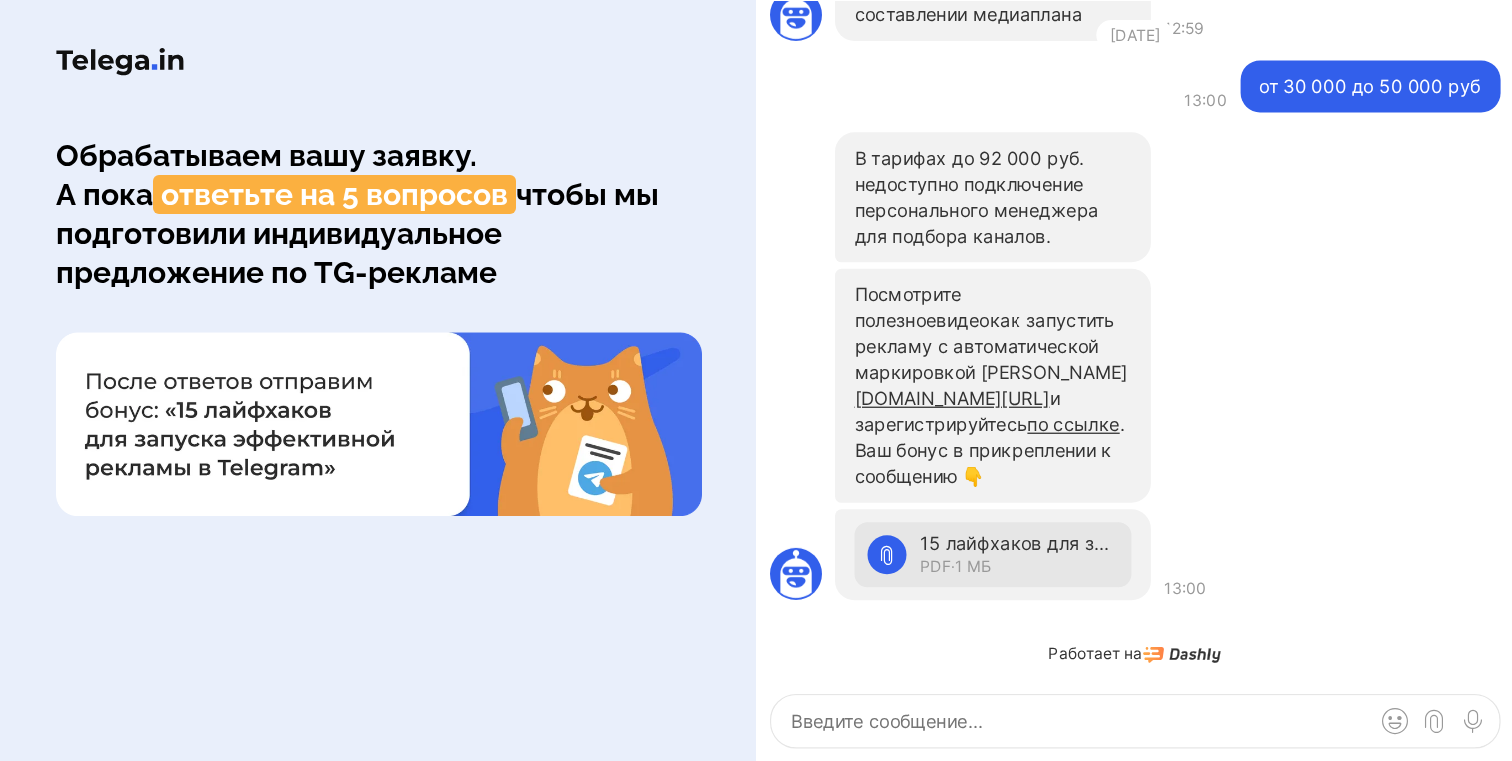 click on "видео" at bounding box center [962, 320] 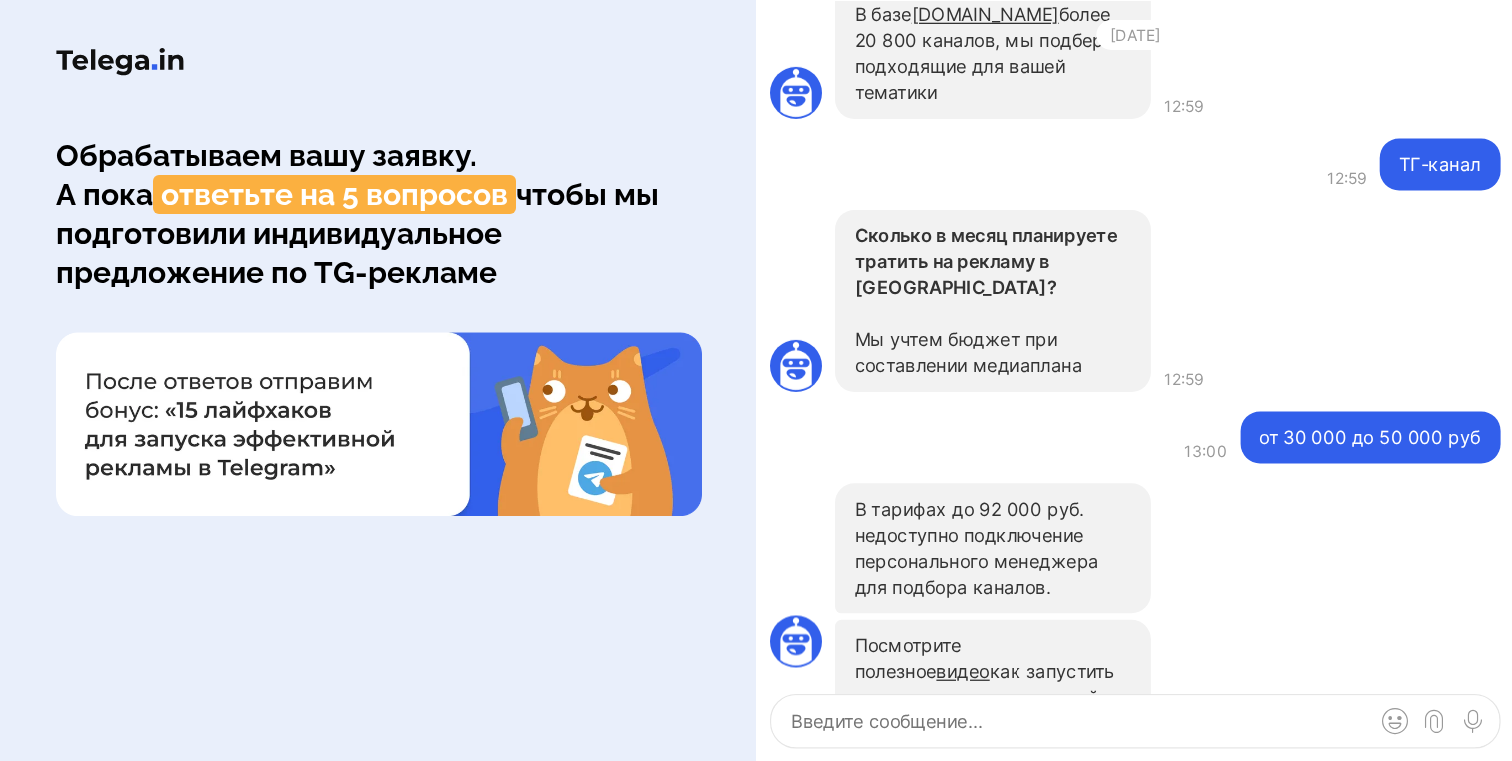scroll, scrollTop: -372, scrollLeft: 0, axis: vertical 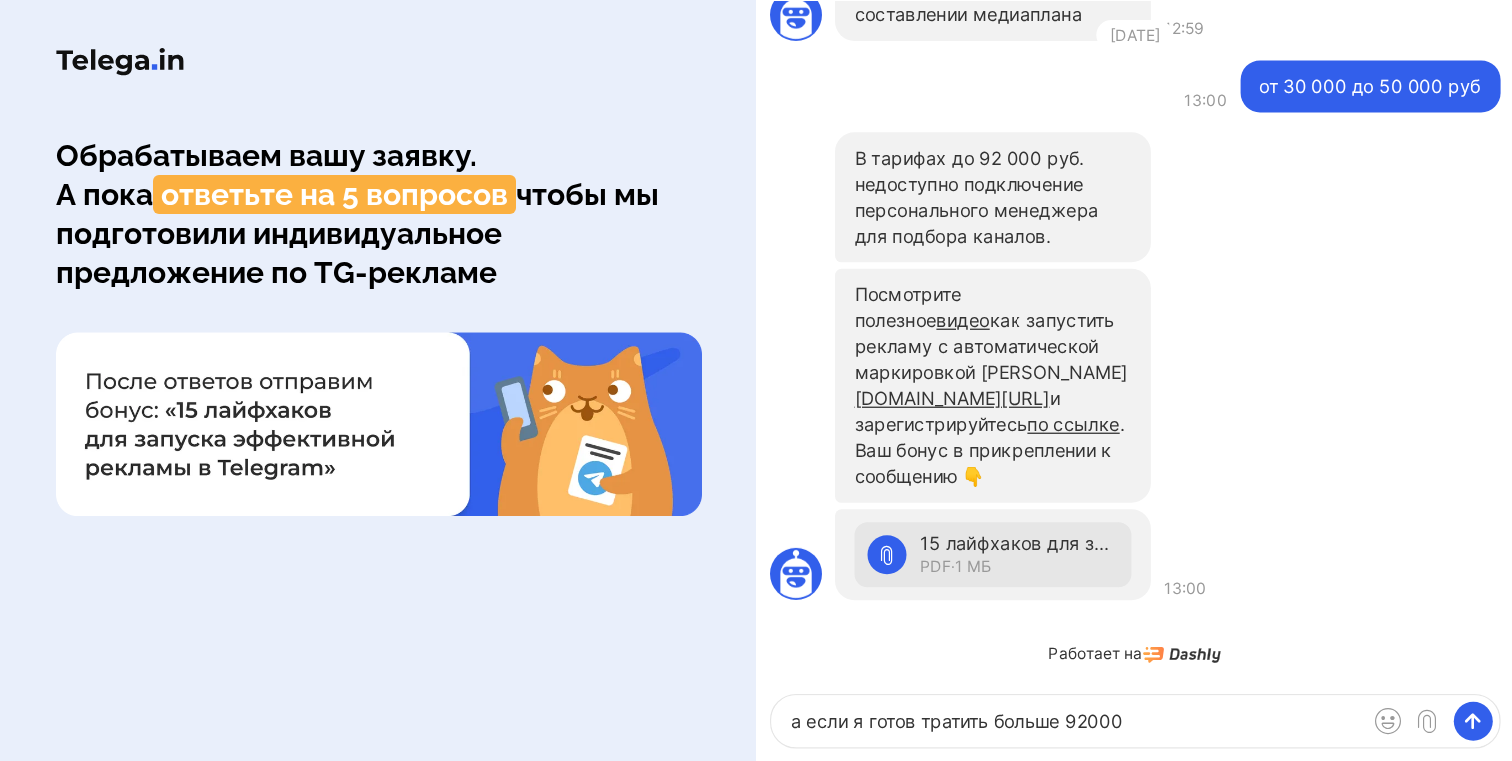 type on "а если я готов тратить больше 92000?" 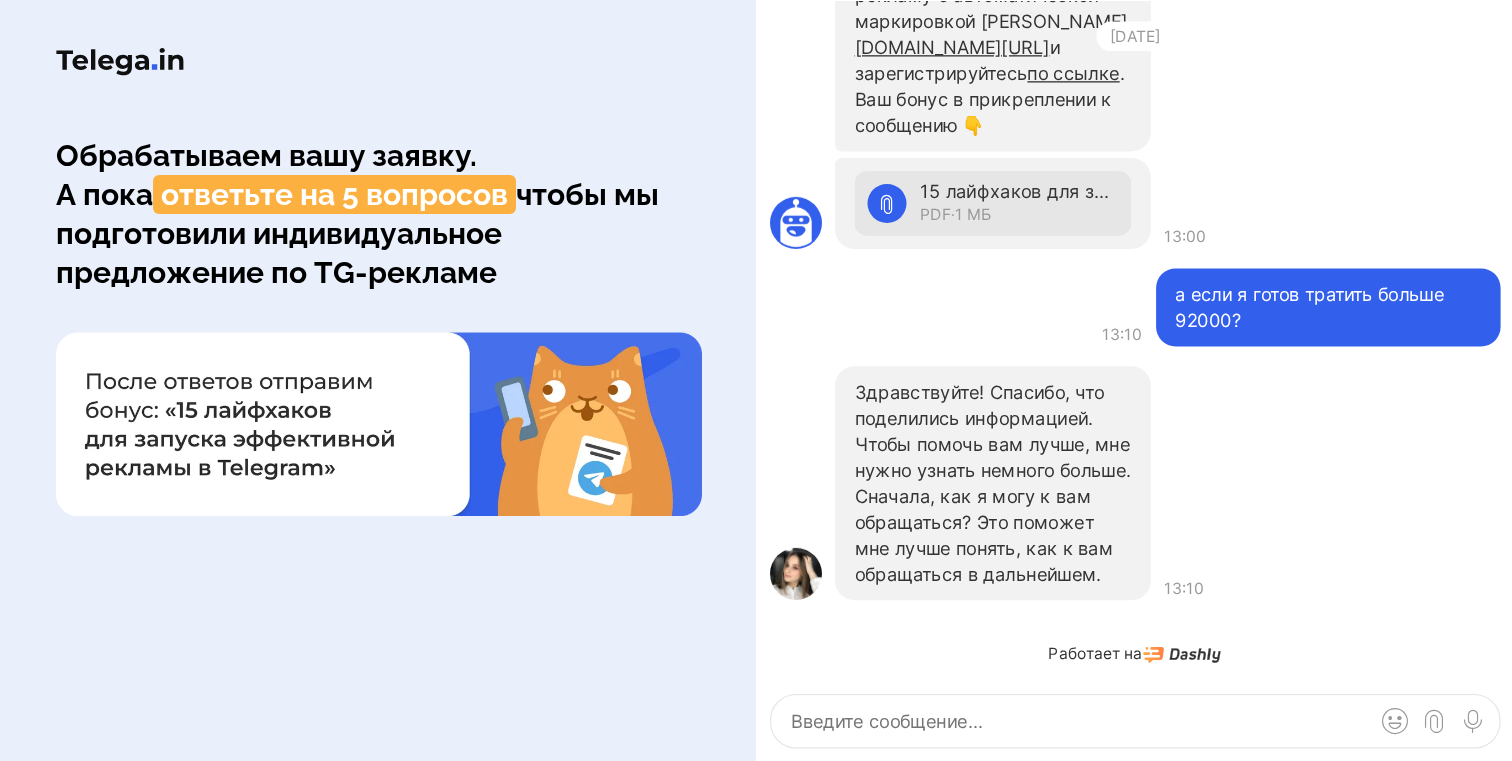 type on "и" 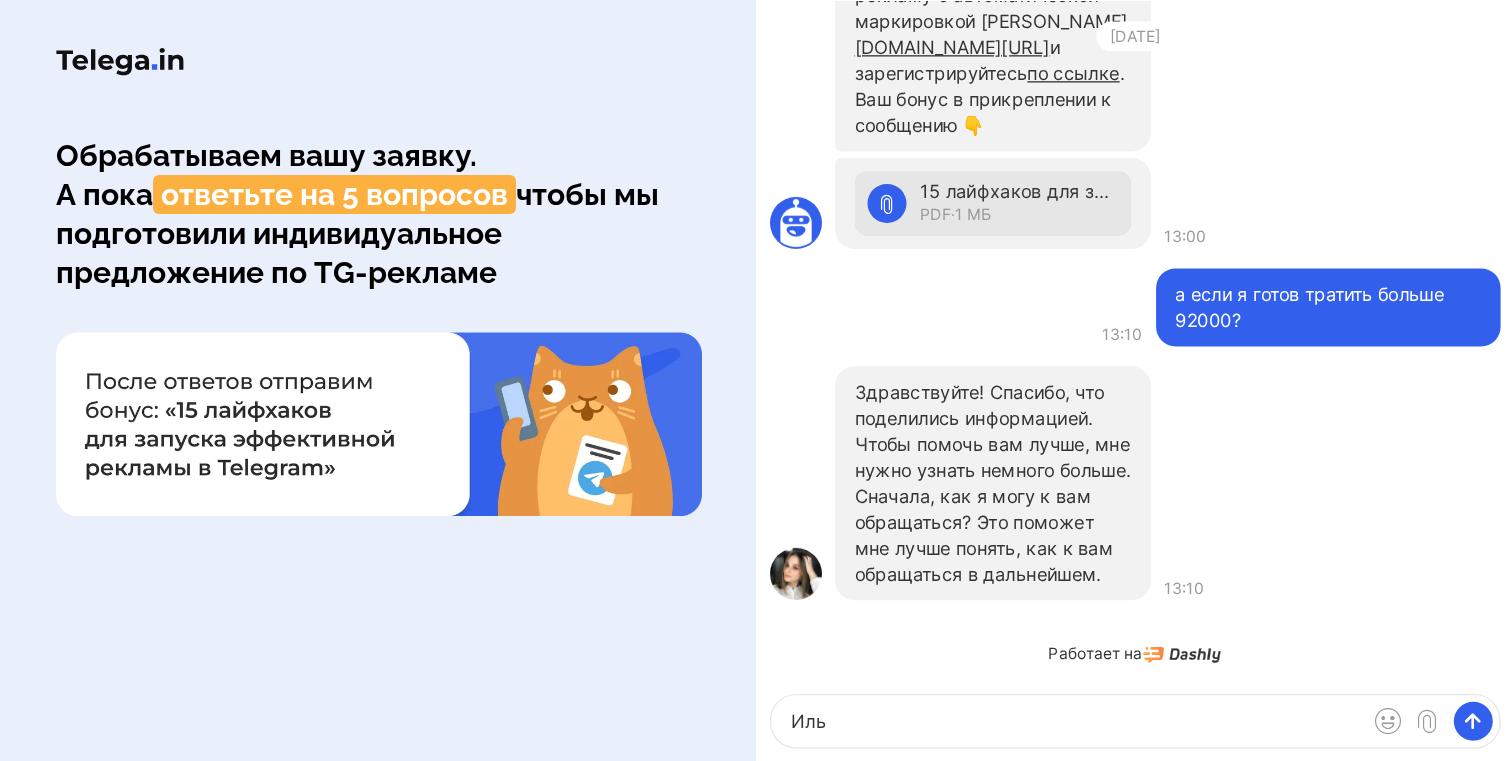 type on "[PERSON_NAME]" 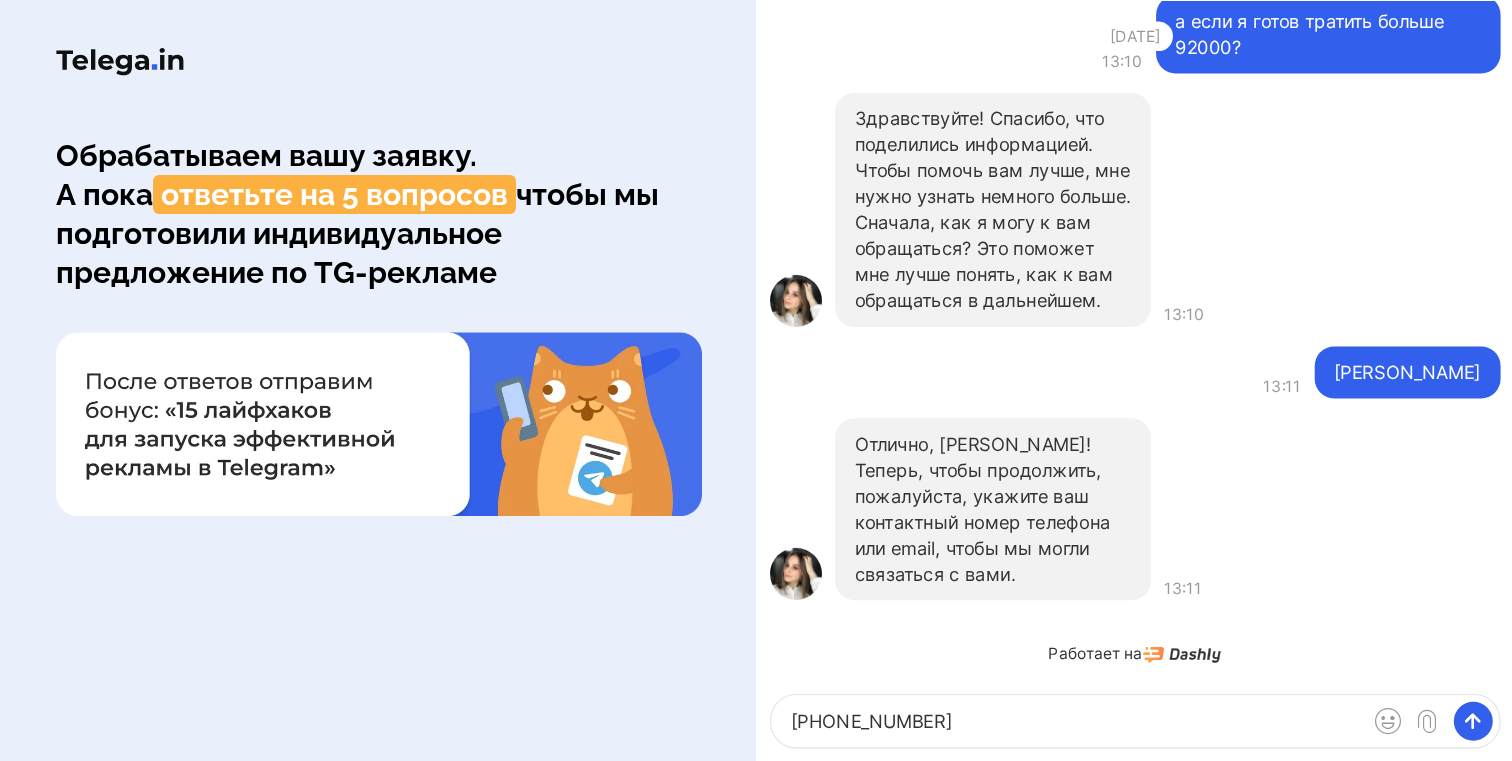 type on "[PHONE_NUMBER]" 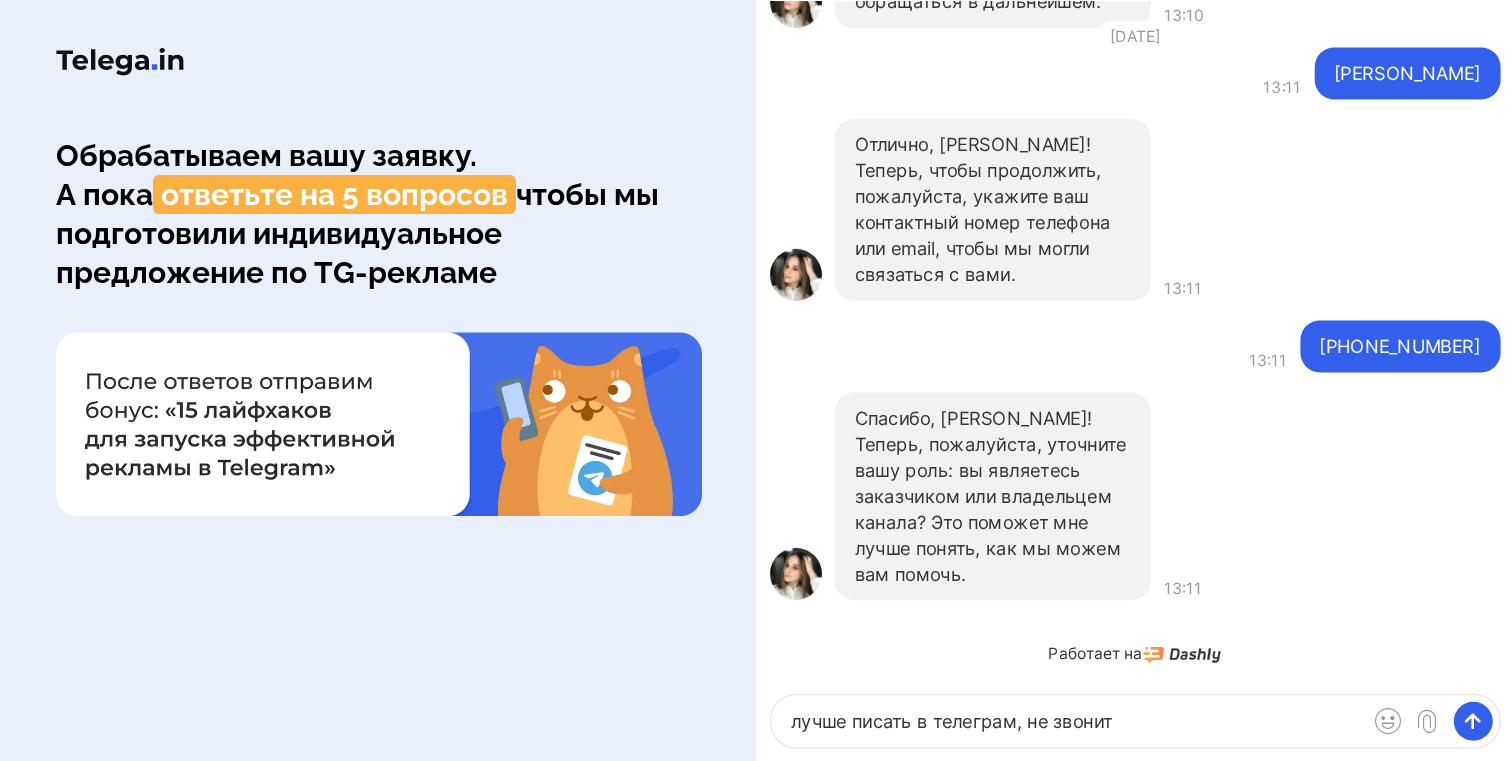 type on "лучше писать в телеграм, не звонить" 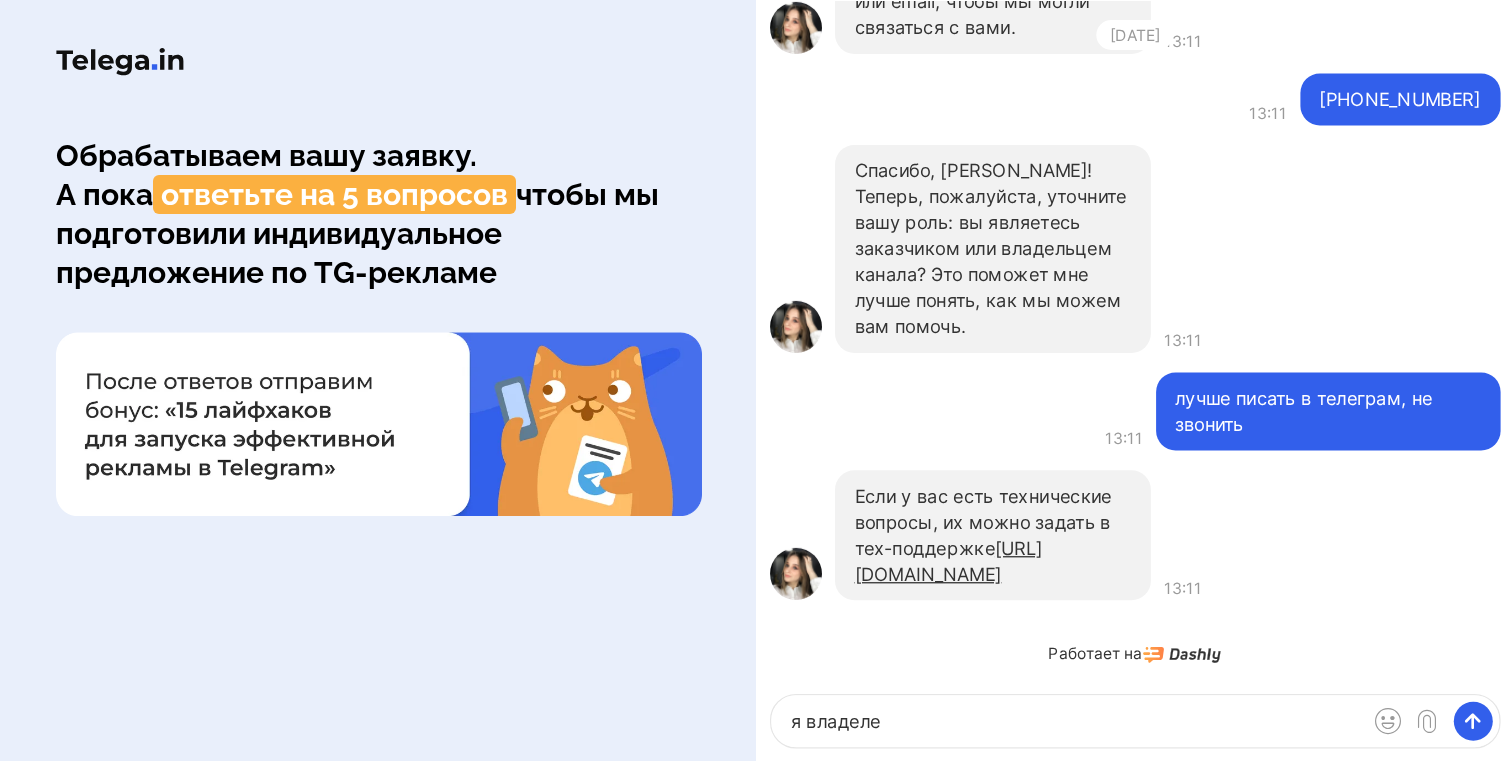 type on "я владелец" 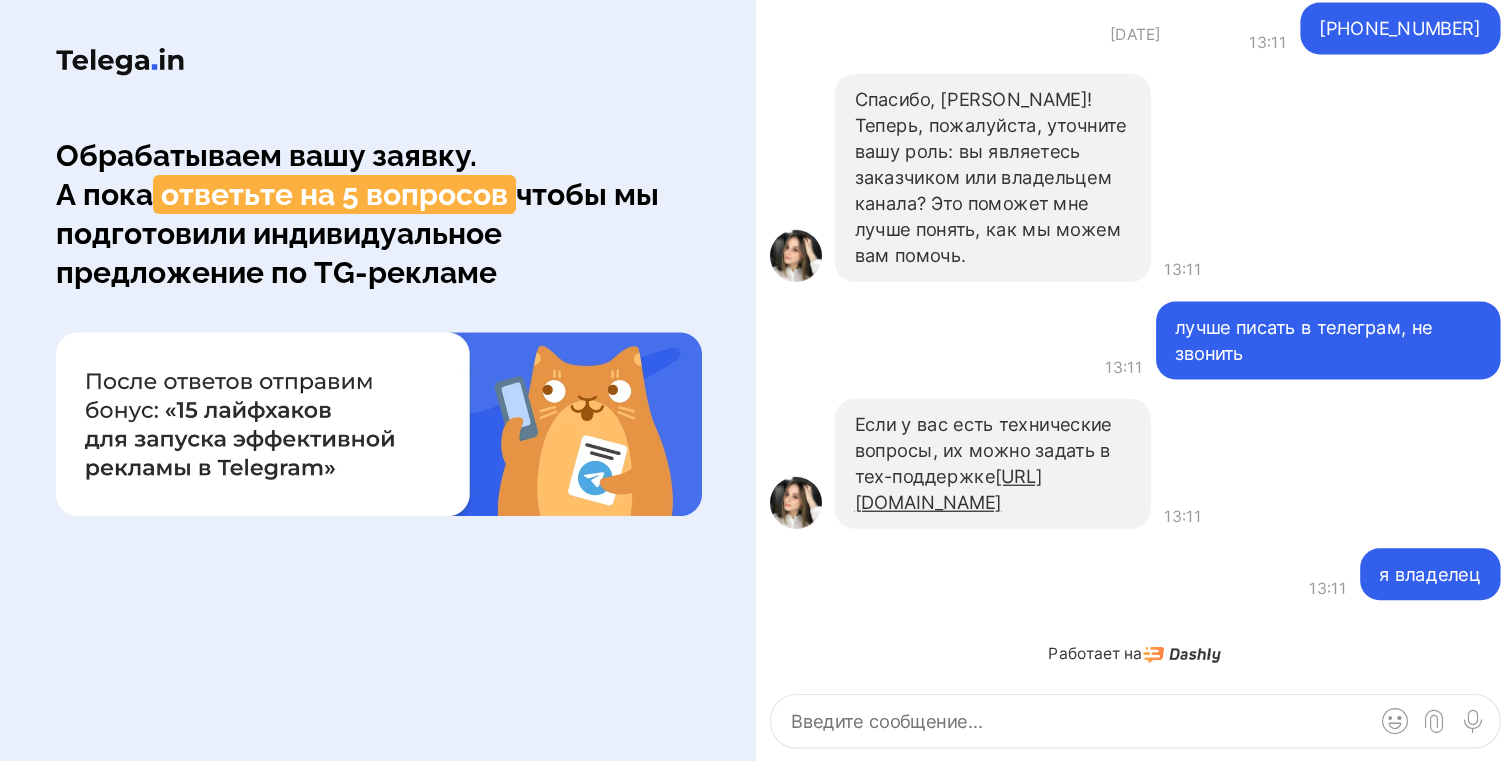 click at bounding box center (1134, 722) 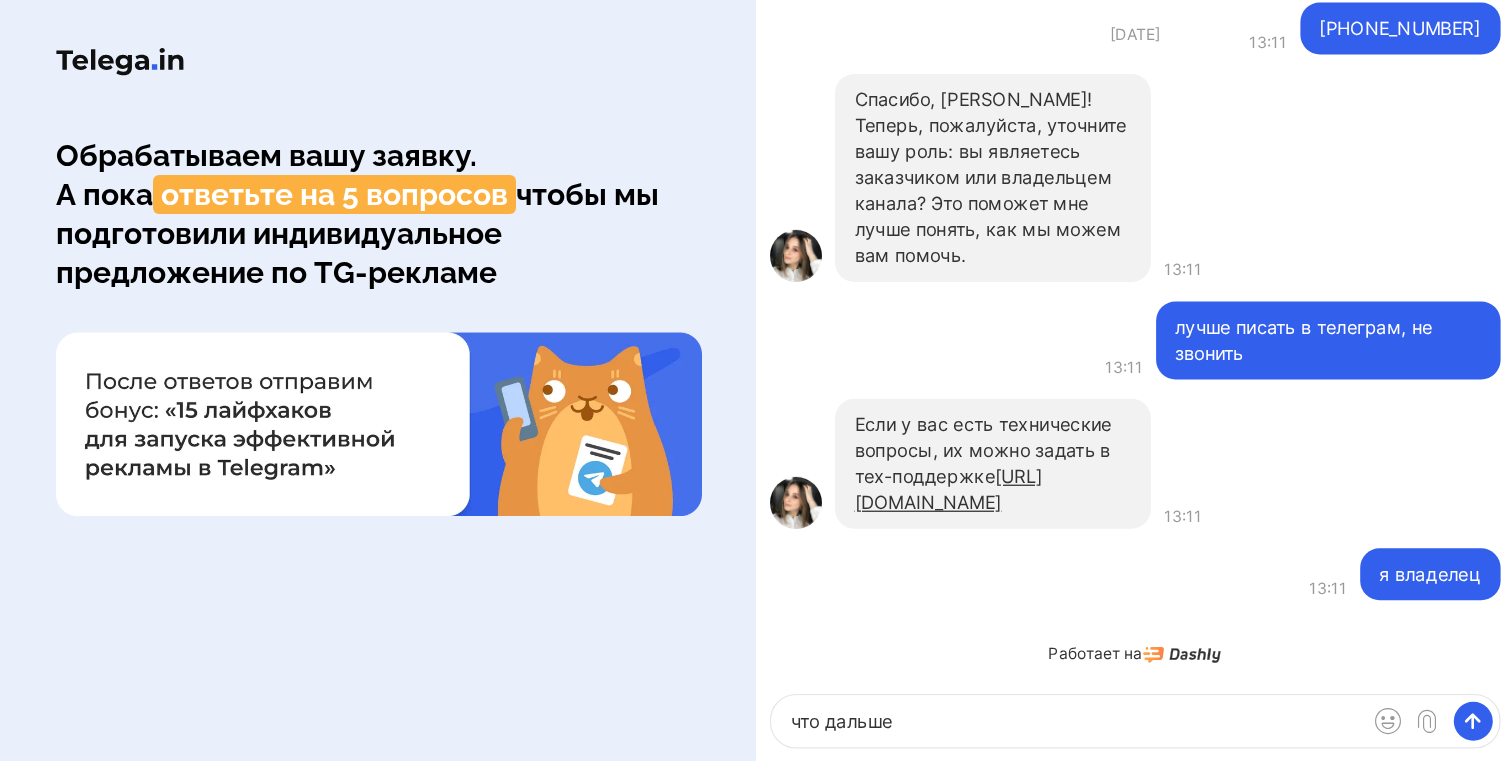 type on "что дальше?" 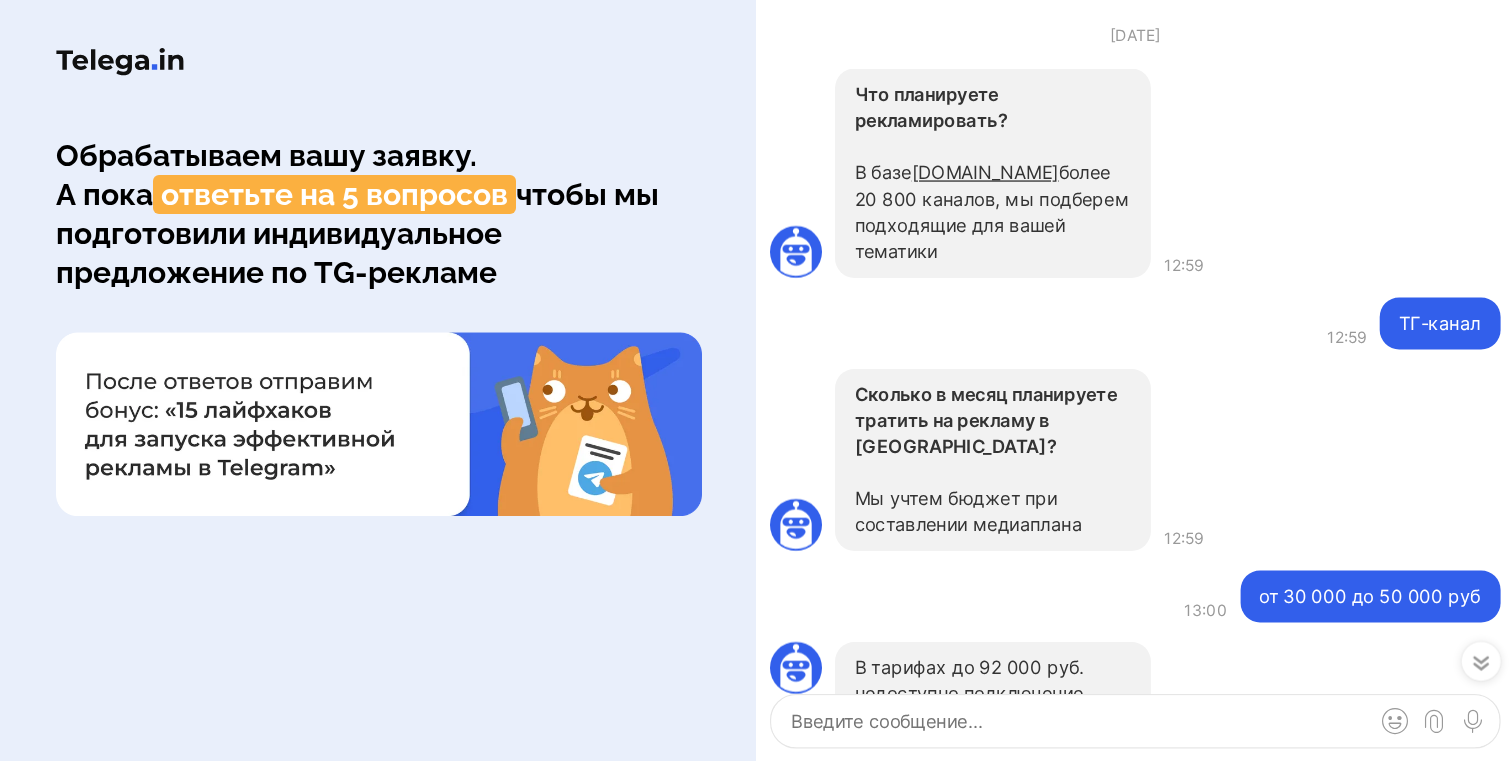 scroll, scrollTop: 0, scrollLeft: 0, axis: both 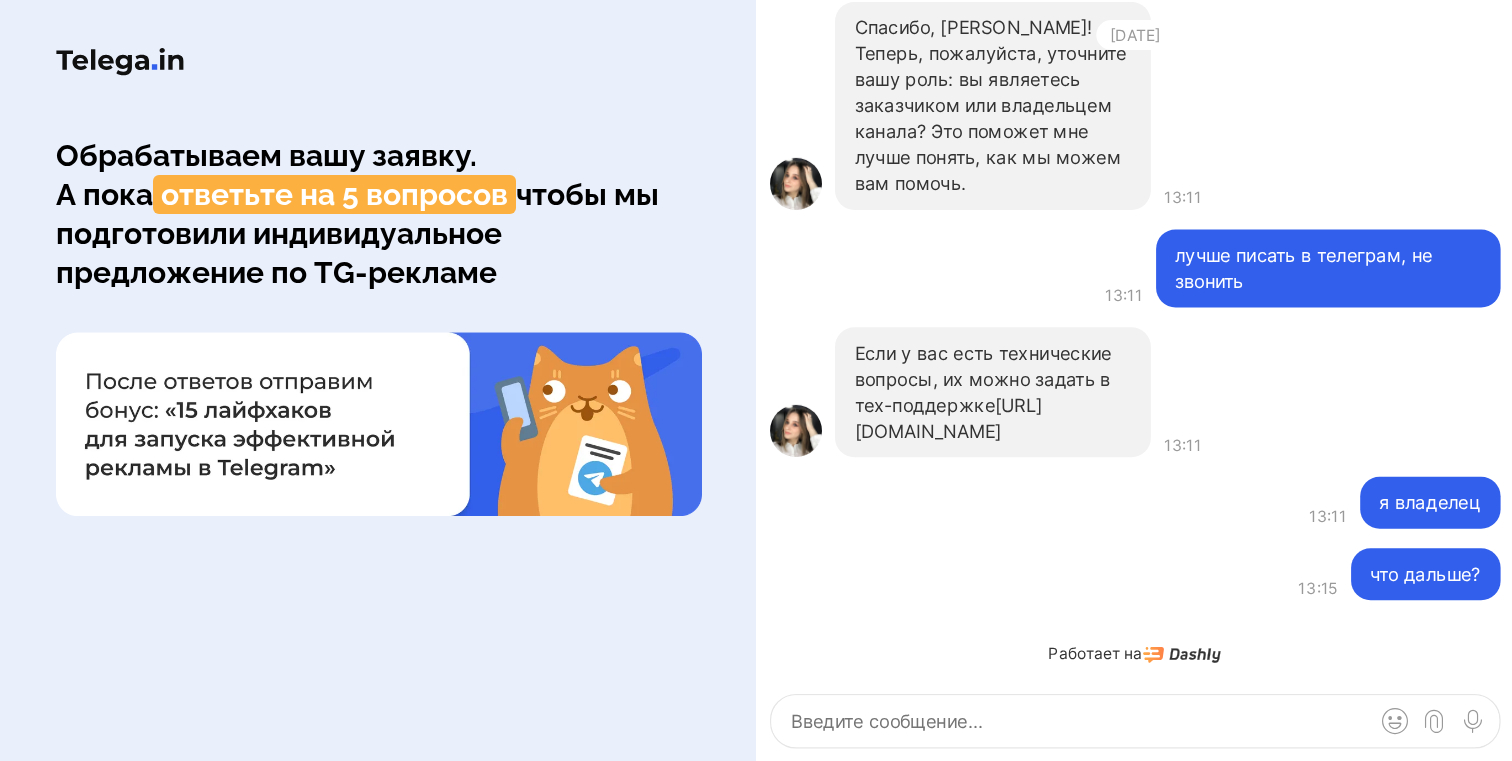 click on "[URL][DOMAIN_NAME]" at bounding box center (949, 418) 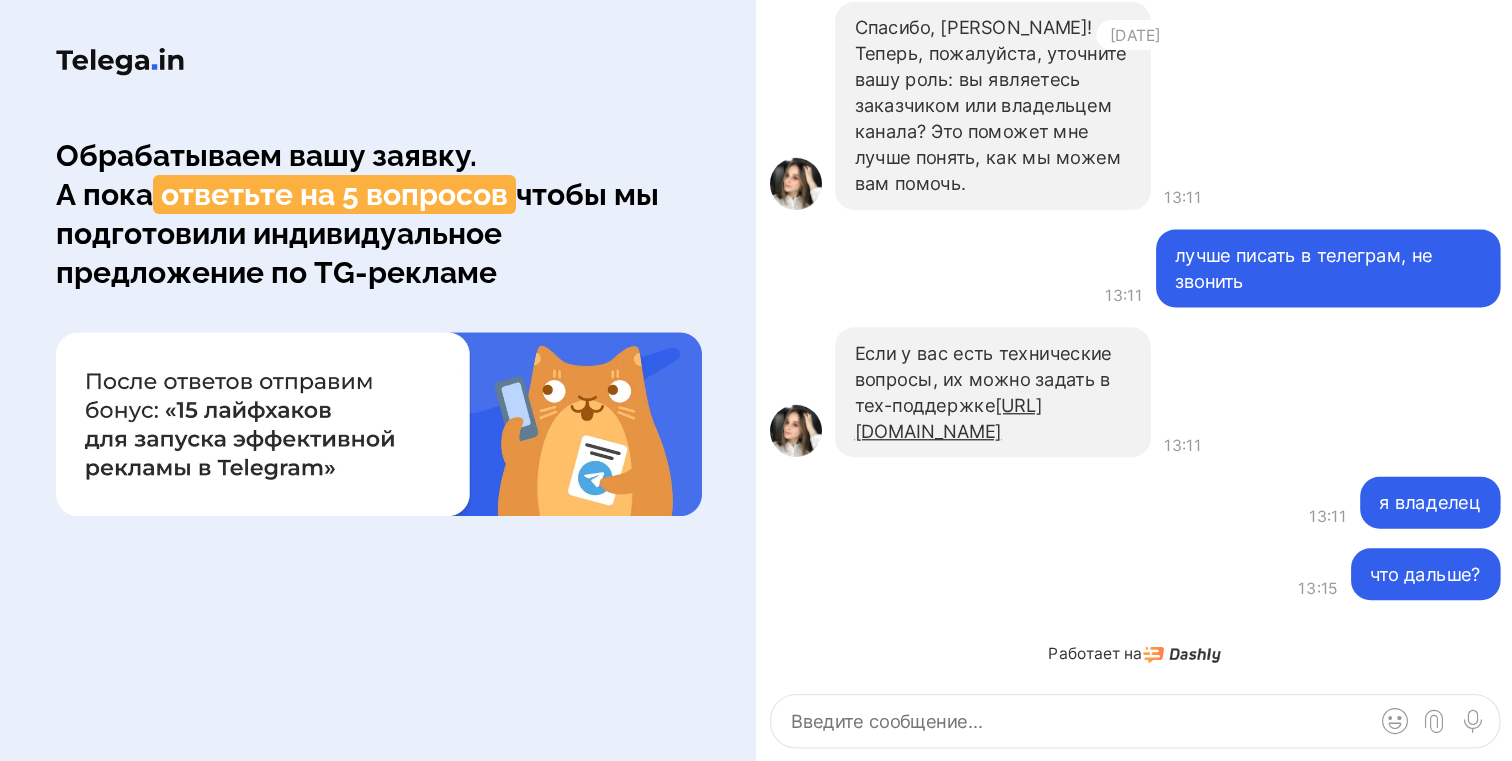click at bounding box center (1134, 722) 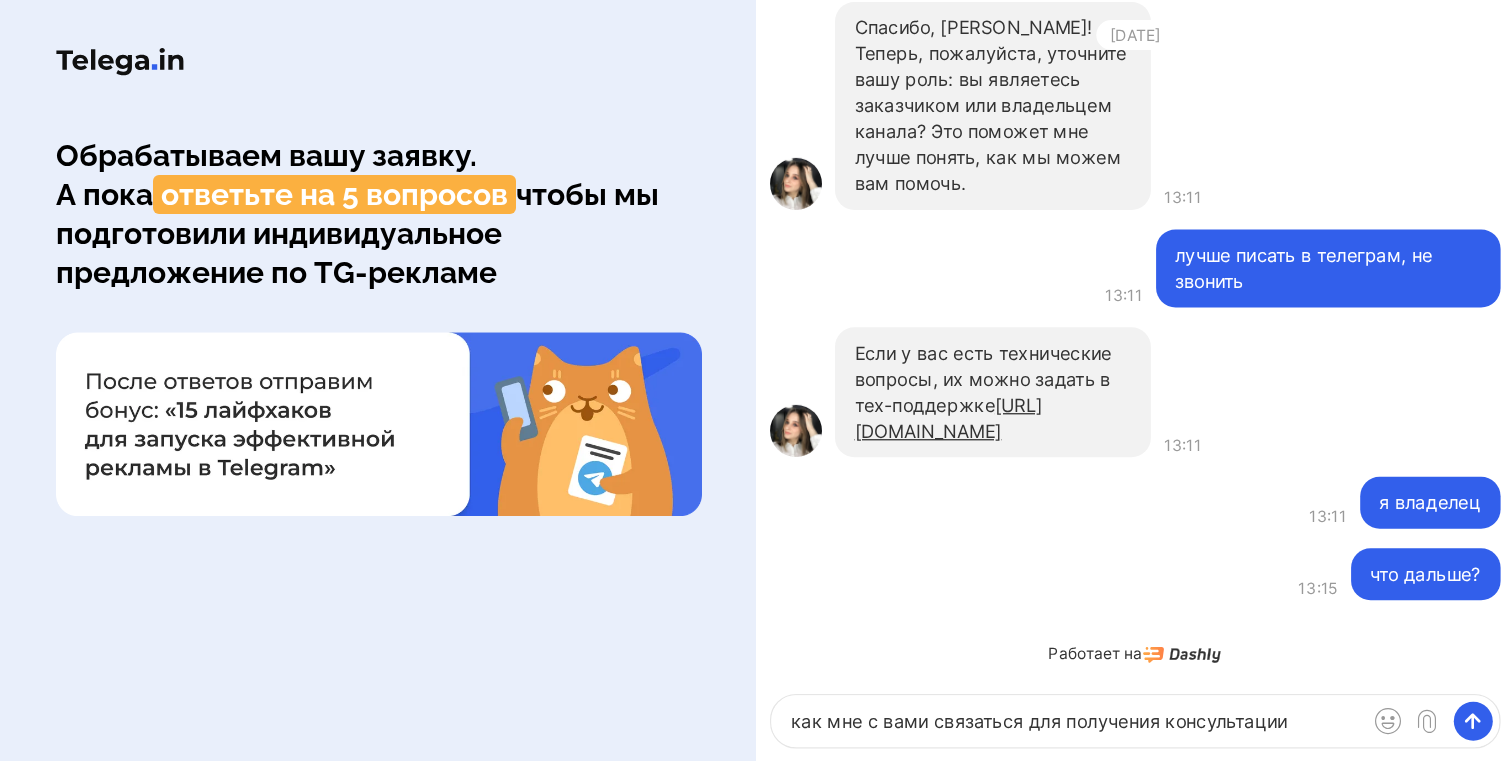 type on "как мне с вами связаться для получения консультации?" 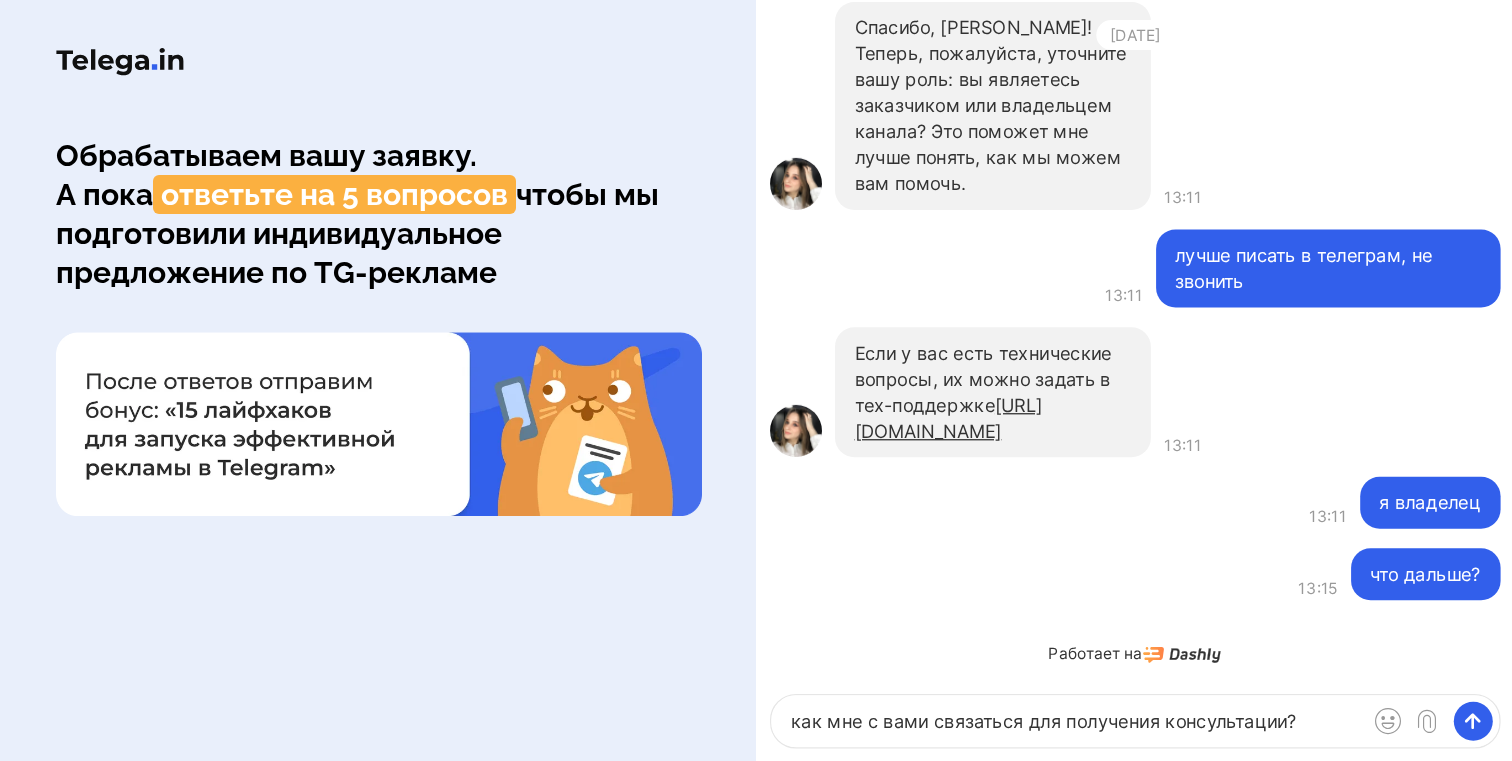 type 